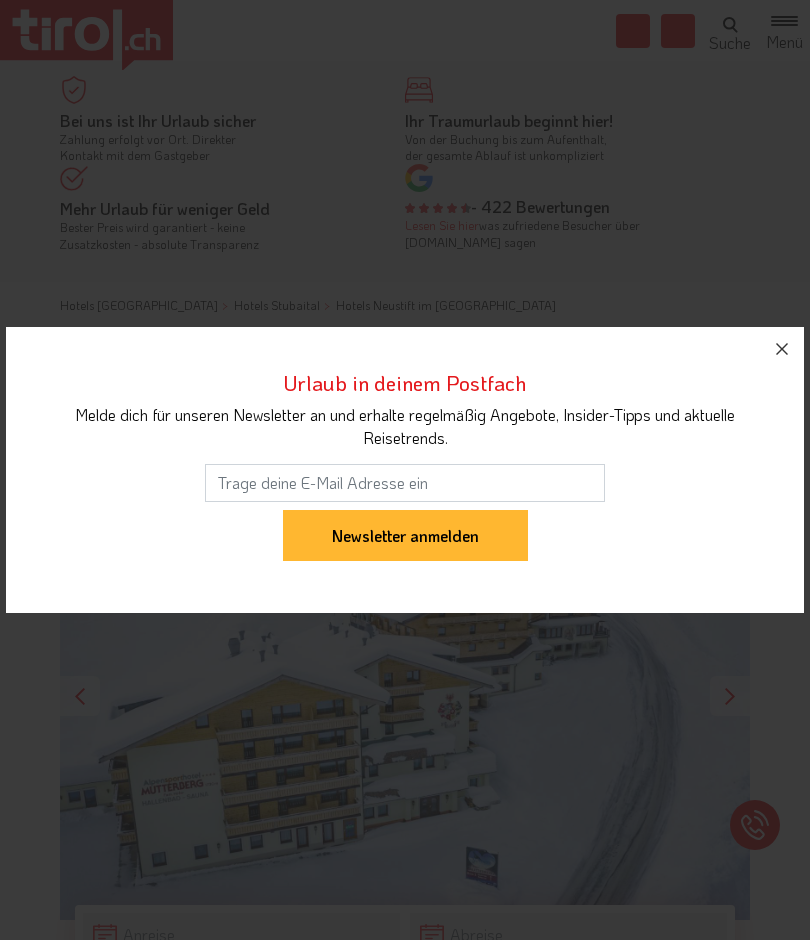 scroll, scrollTop: 0, scrollLeft: 0, axis: both 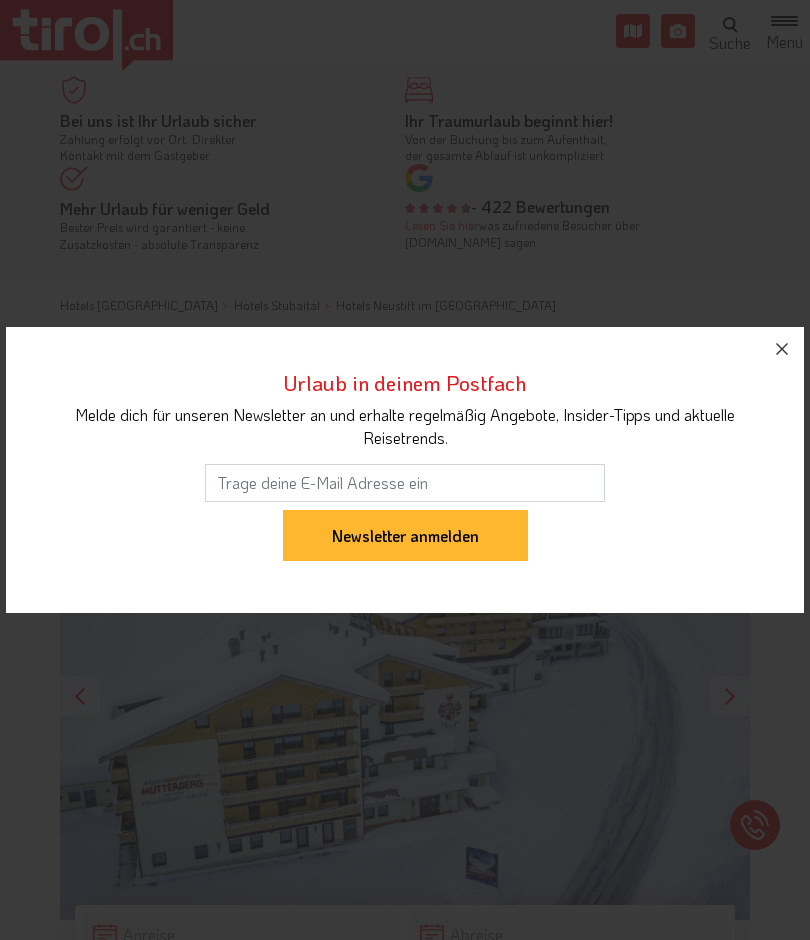 click at bounding box center [782, 349] 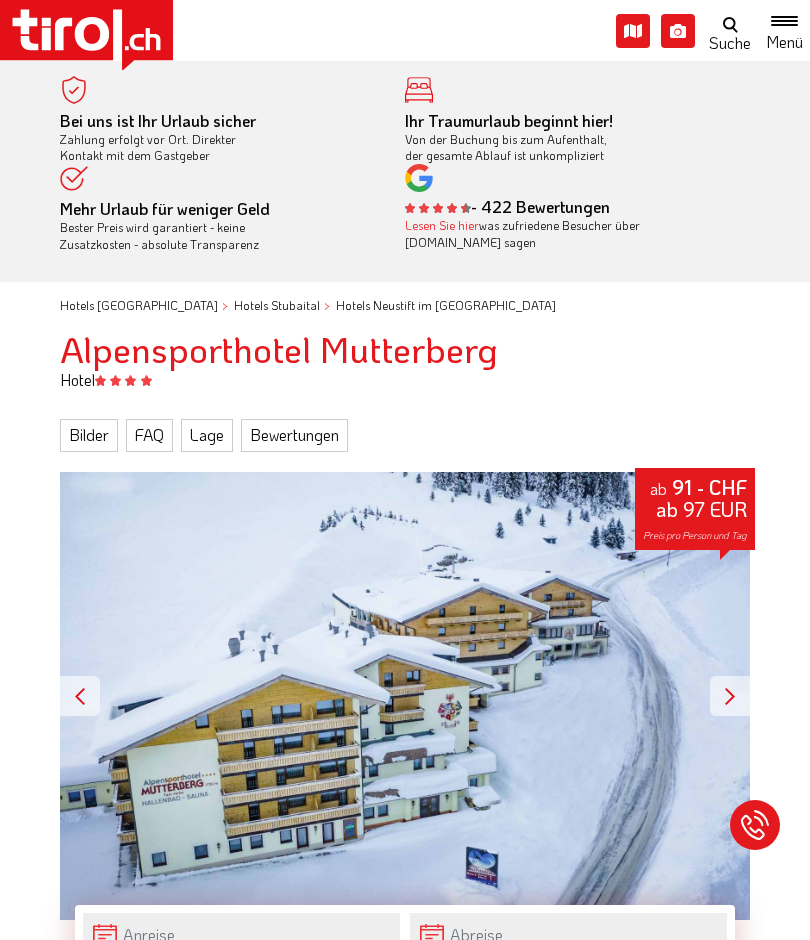 click on "ab   91 - CHF  ab 97 EUR    Preis pro Person und Tag" at bounding box center [405, 696] 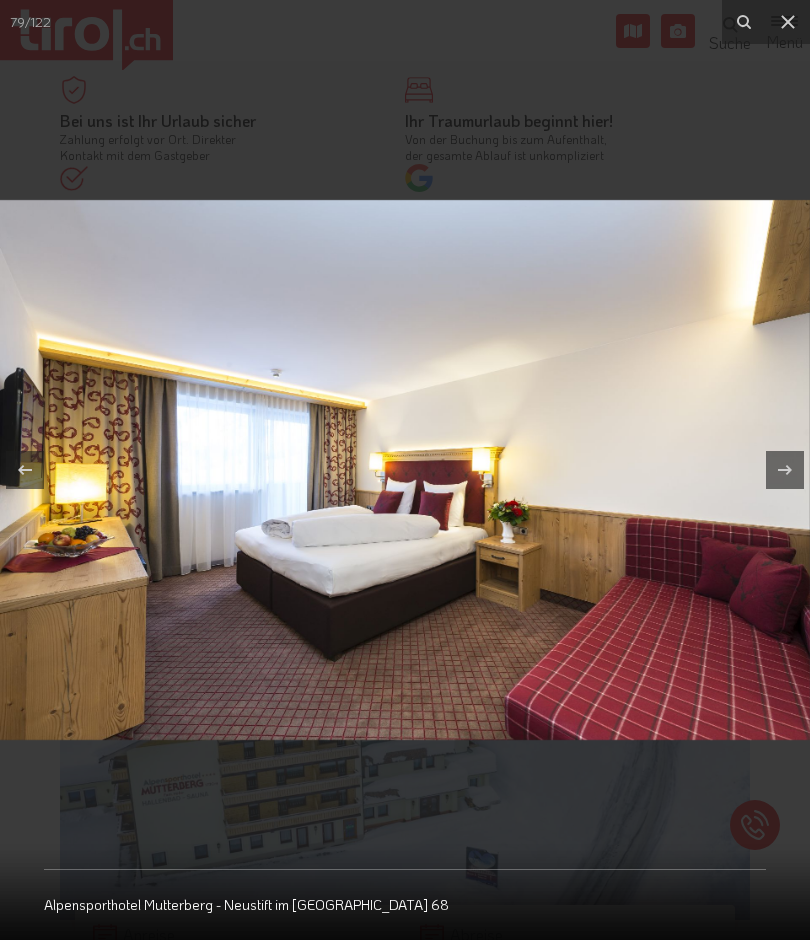 click 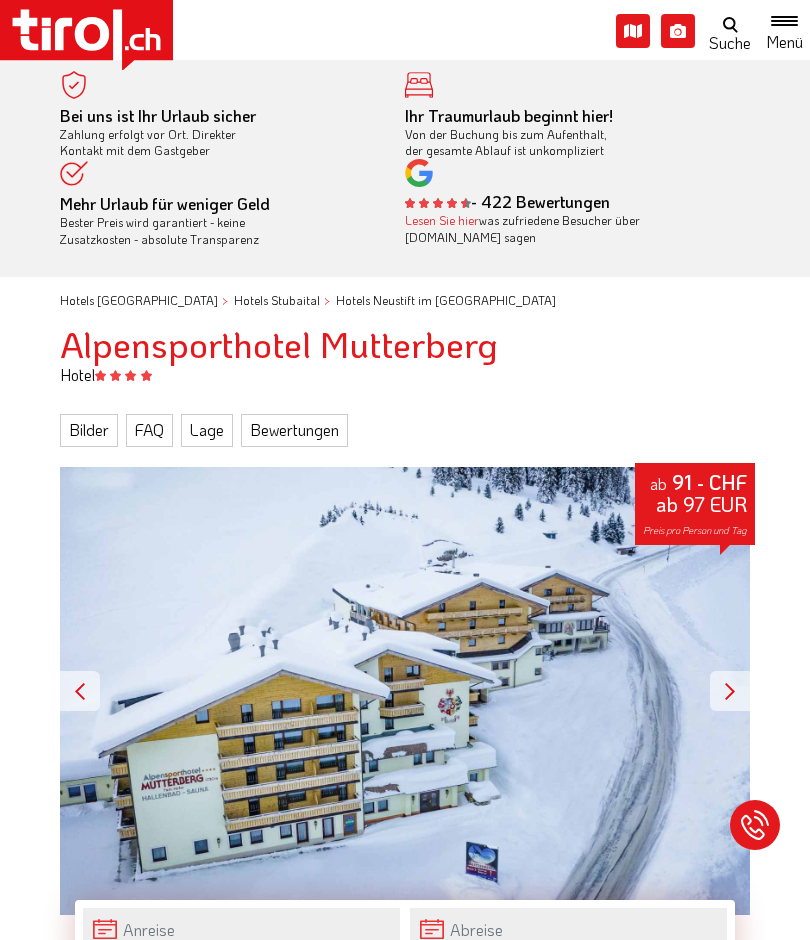 scroll, scrollTop: 0, scrollLeft: 0, axis: both 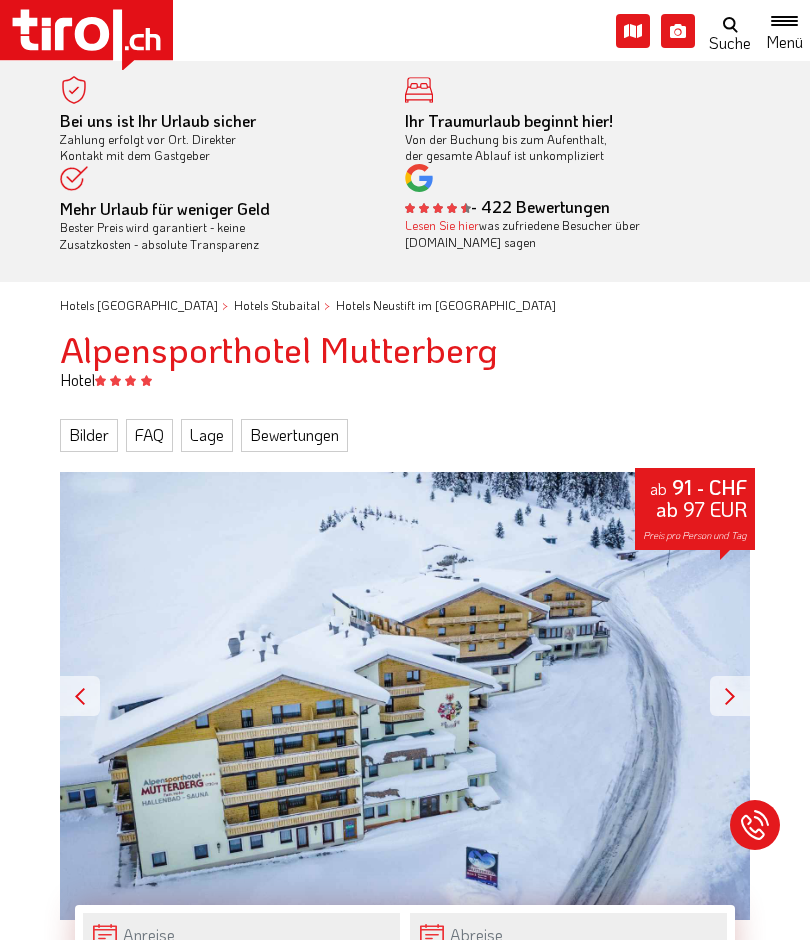 click on "ab   91 - CHF  ab 97 EUR    Preis pro Person und Tag" at bounding box center (695, 509) 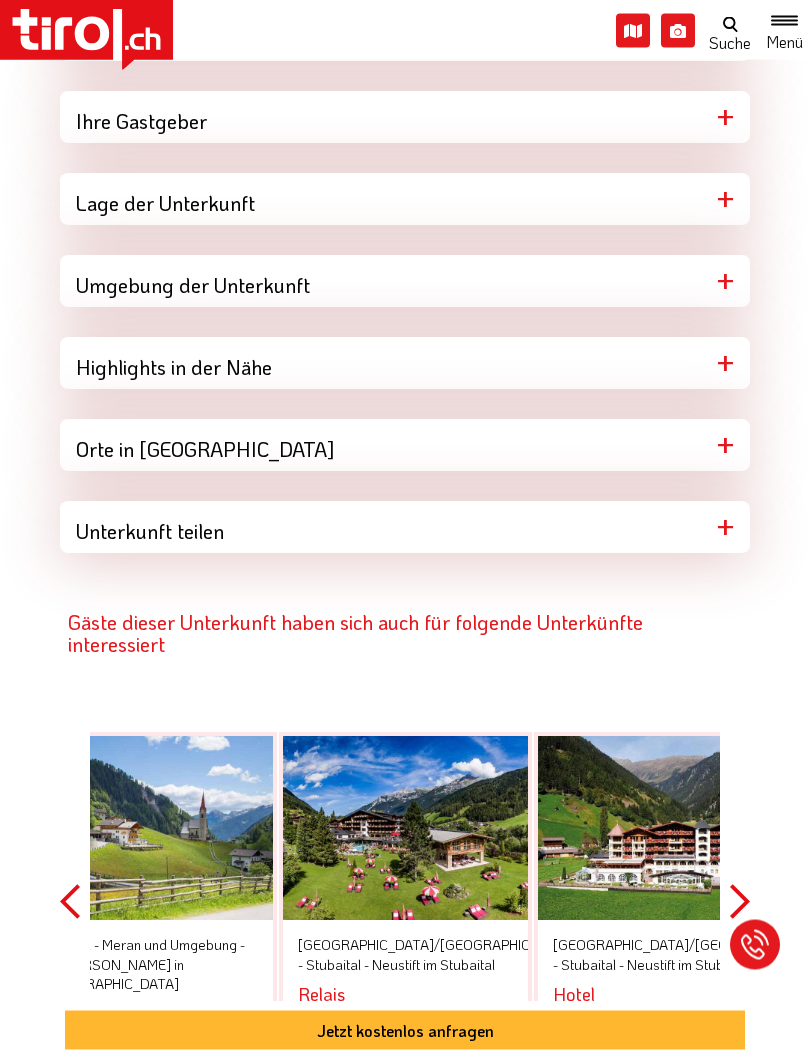 scroll, scrollTop: 1881, scrollLeft: 0, axis: vertical 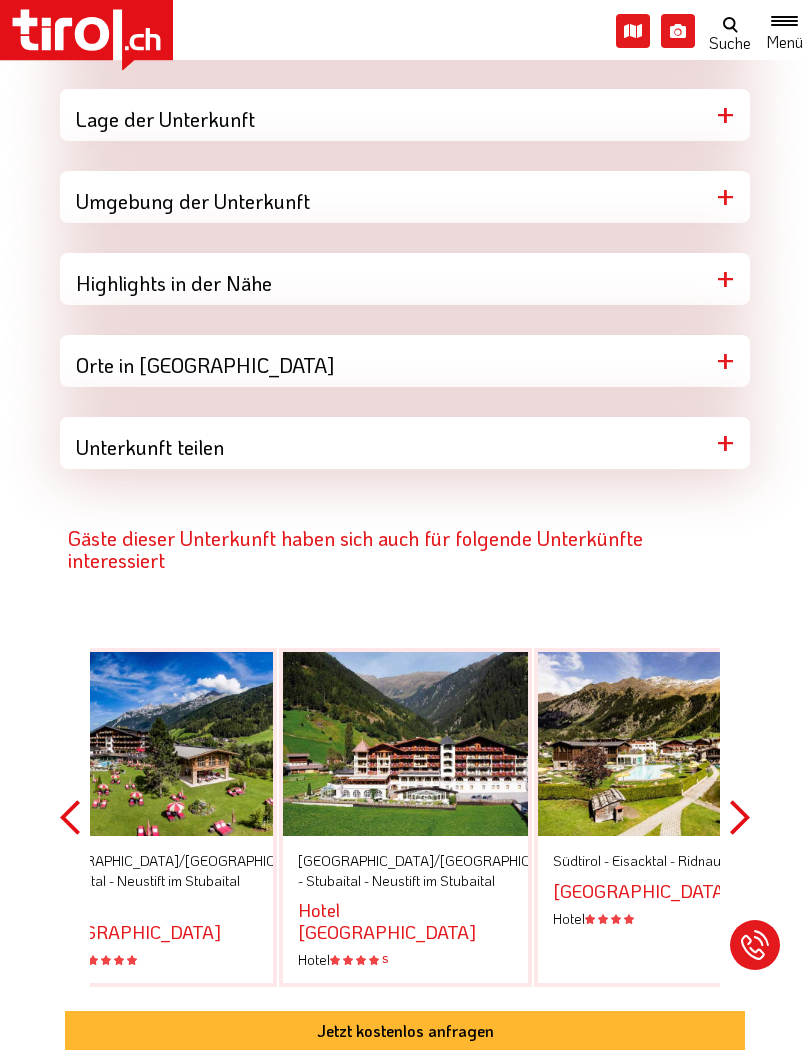 click at bounding box center [405, 744] 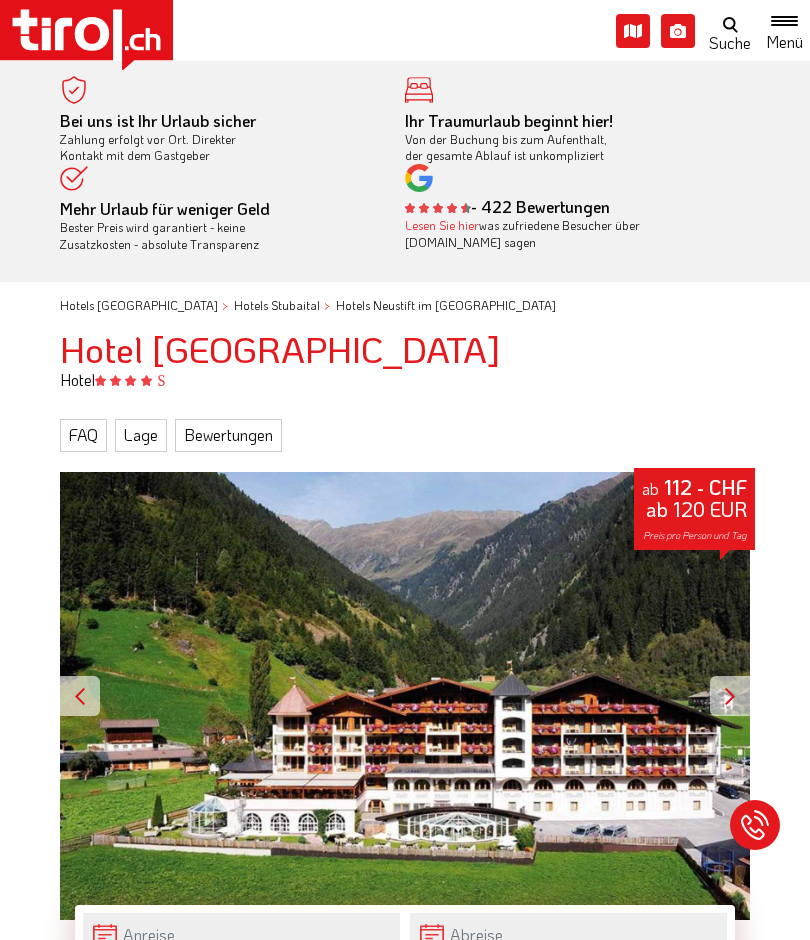 scroll, scrollTop: 0, scrollLeft: 0, axis: both 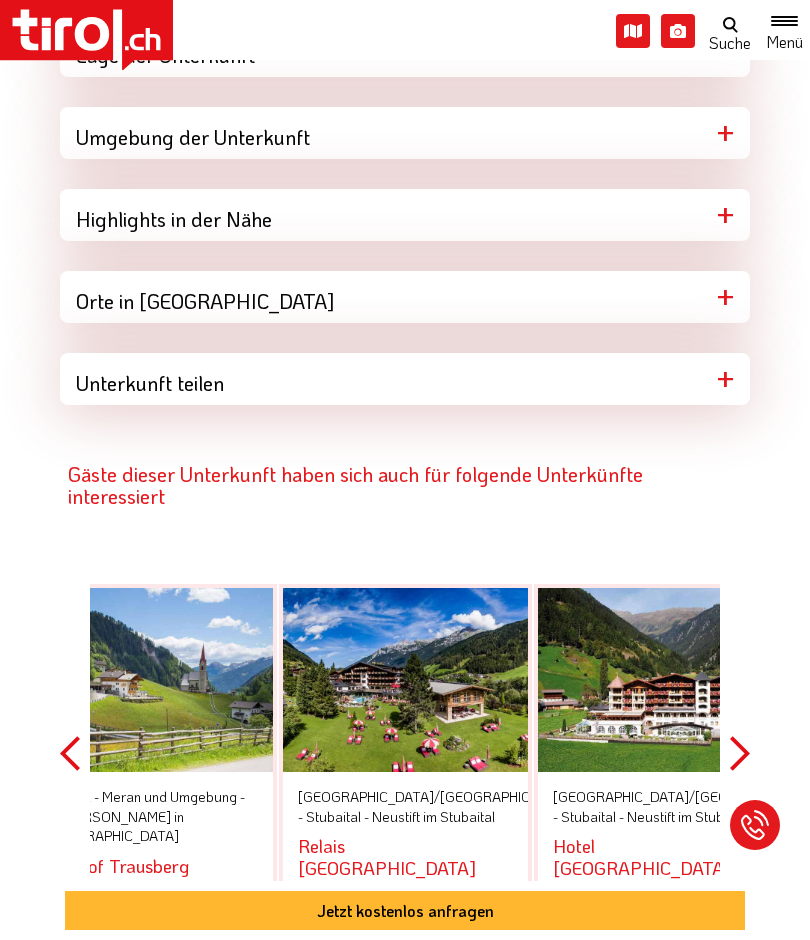 click on "Next" at bounding box center [740, 753] 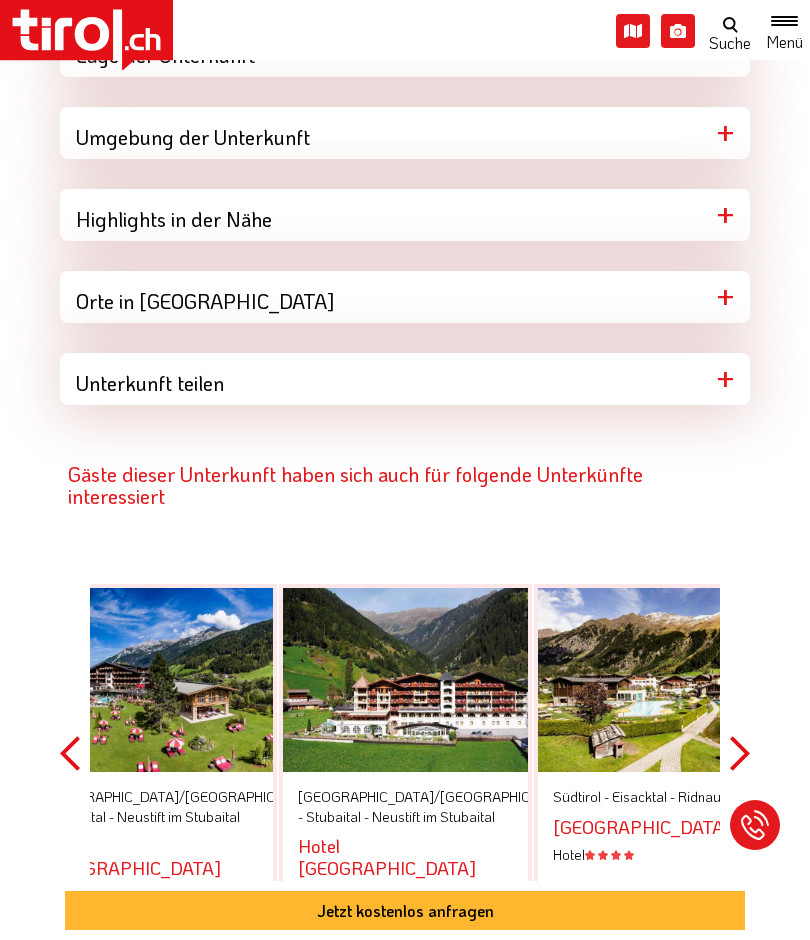 click on "Hotels Nordtirol   Hotels Stubaital   Hotels Neustift im Stubaital                 Alpensporthotel Mutterberg      Hotel                  Bilder   FAQ   Lage   Bewertungen                 ab   91 - CHF  ab 97 EUR    Preis pro Person und Tag                Alle   (122)                                                                                                                                                                                                              Winter   (13)                                                              Zimmer   (24)                                                                                                          Wellness   (9)                                              Gourmet   (16)                                                                          Gästefotos   (10)                                                  Videos   (1)                                         Jetzt kostenlos anfragen                       Stubaital  lädt das    Der" at bounding box center (405, -158) 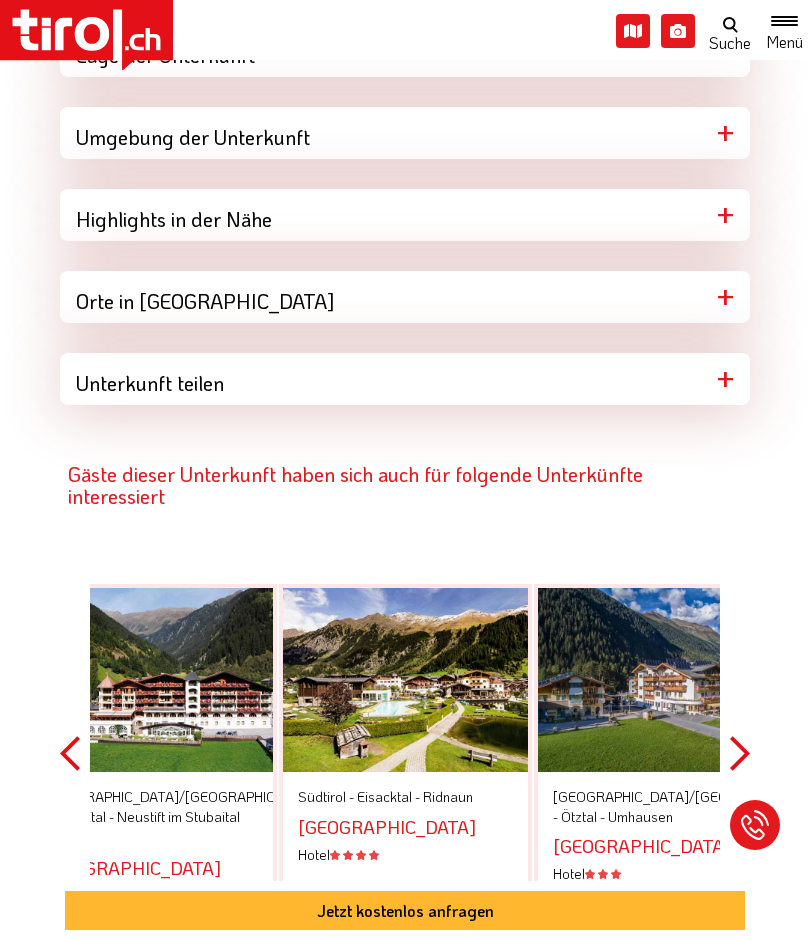 click on "Next" at bounding box center (740, 753) 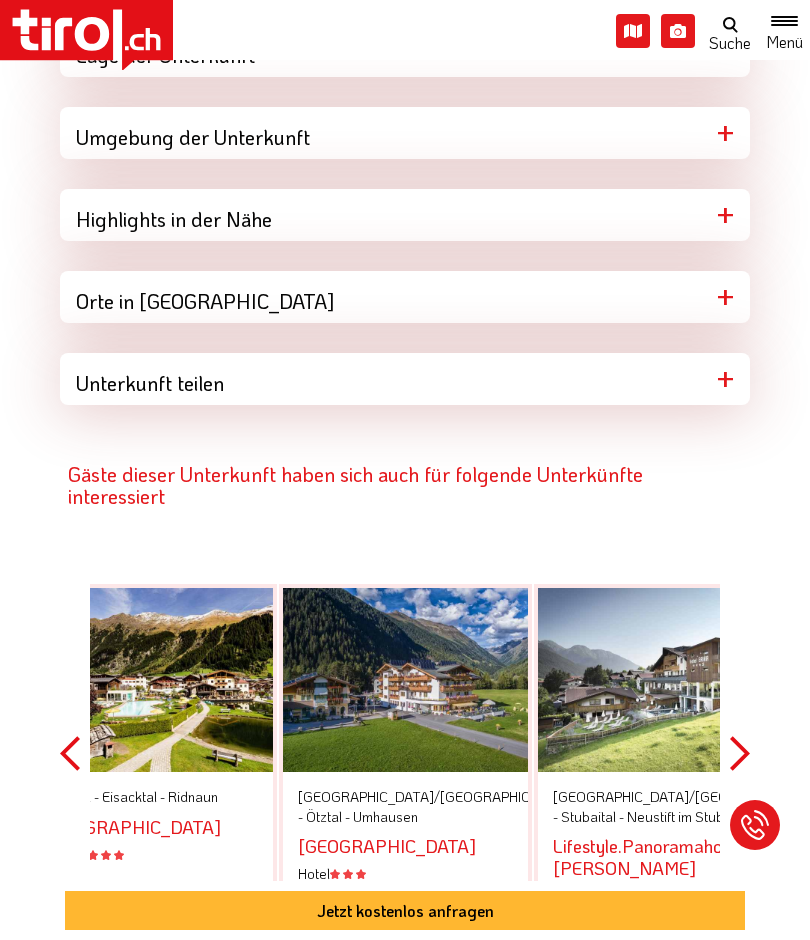 click on "Previous" at bounding box center (70, 753) 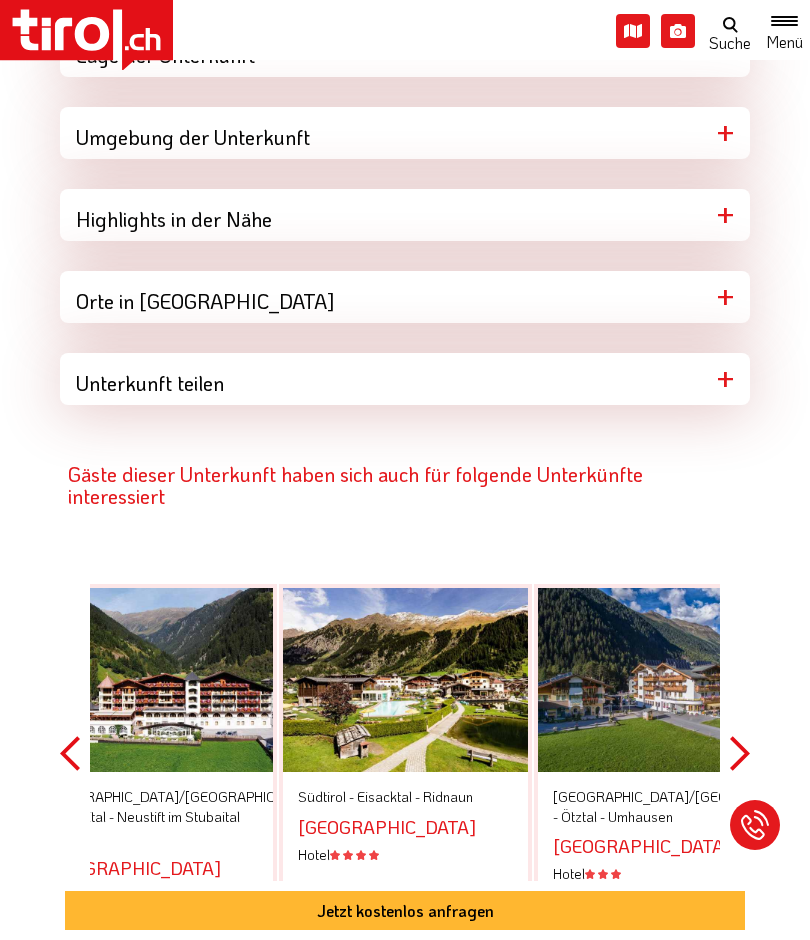 click at bounding box center [150, 680] 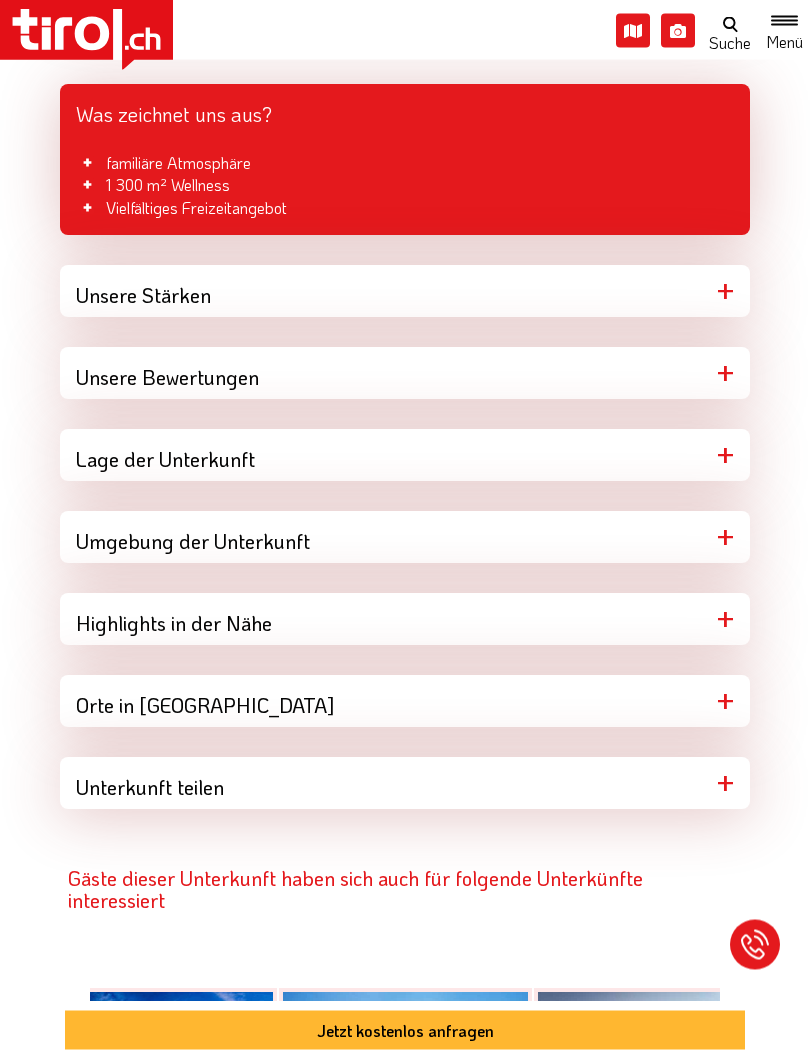 scroll, scrollTop: 1459, scrollLeft: 0, axis: vertical 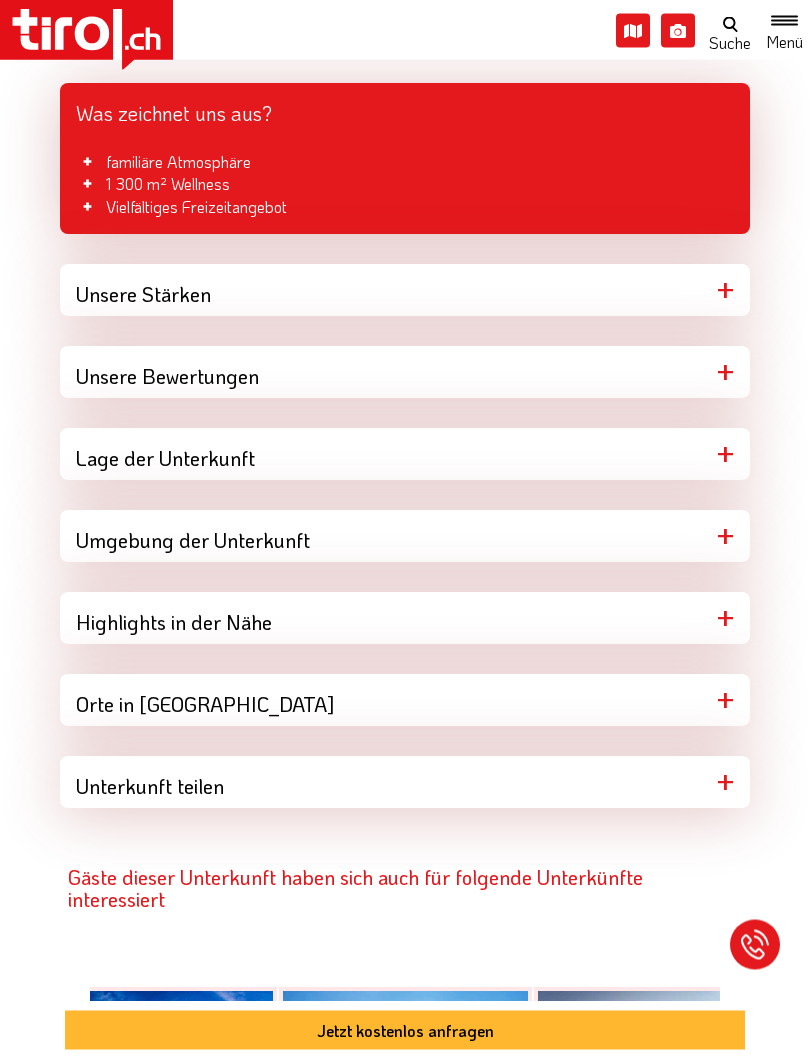 click on "Orte in Stubaital" at bounding box center [405, 701] 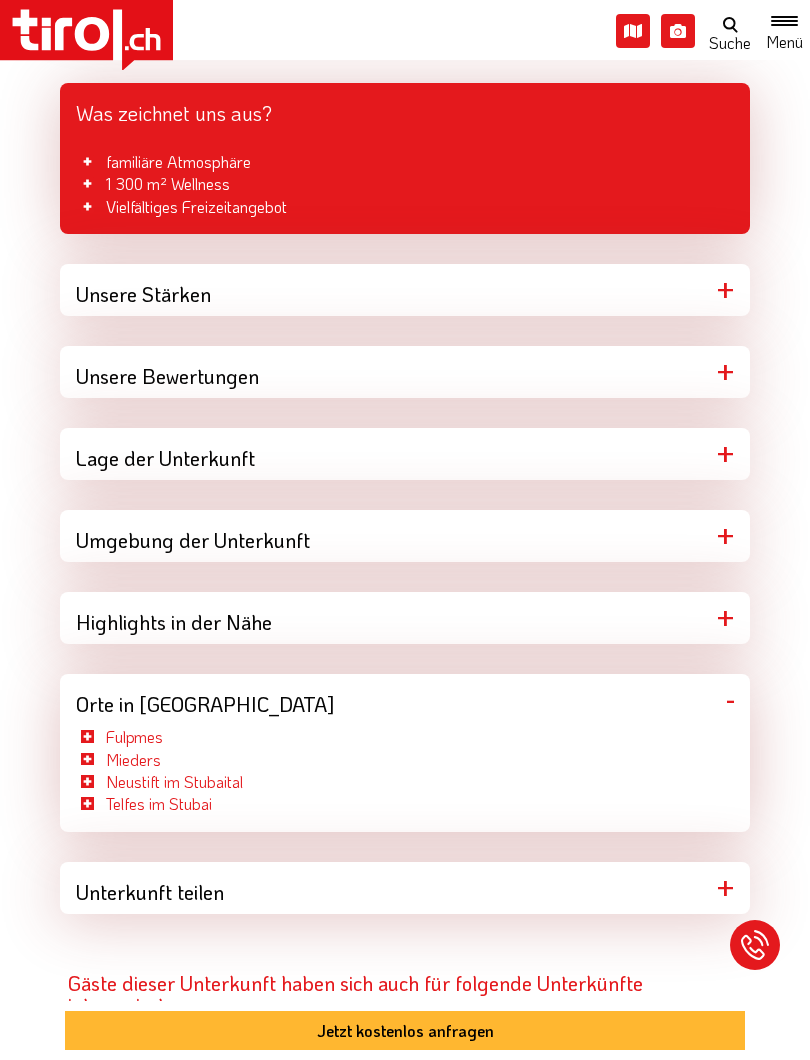 click on "Neustift im Stubaital" at bounding box center [174, 781] 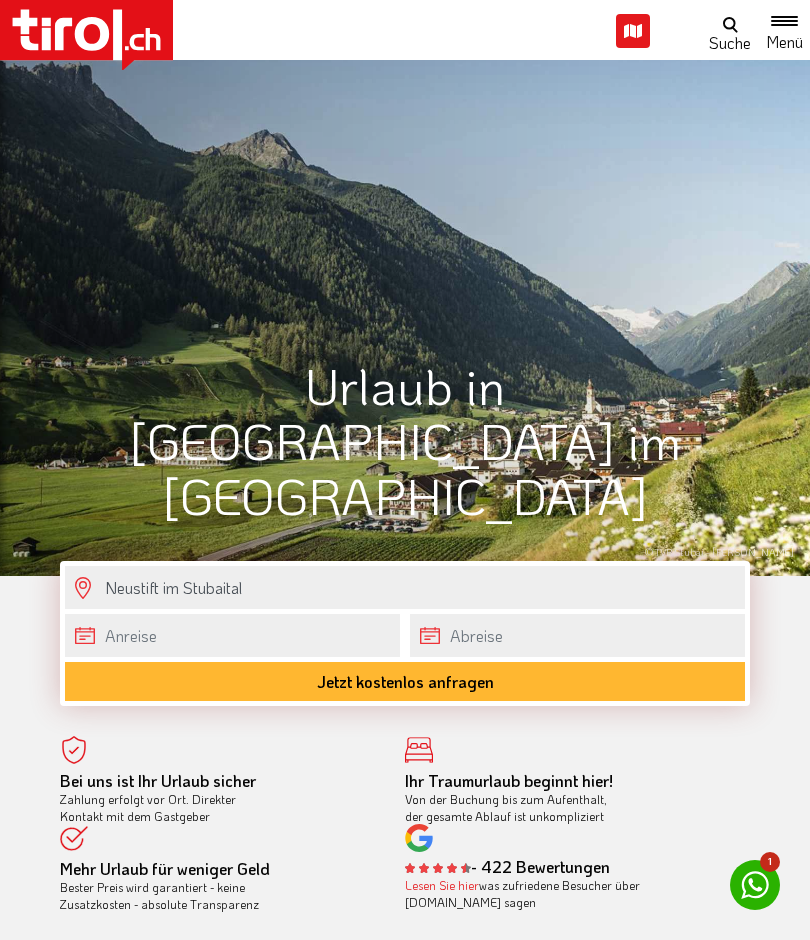 scroll, scrollTop: 0, scrollLeft: 0, axis: both 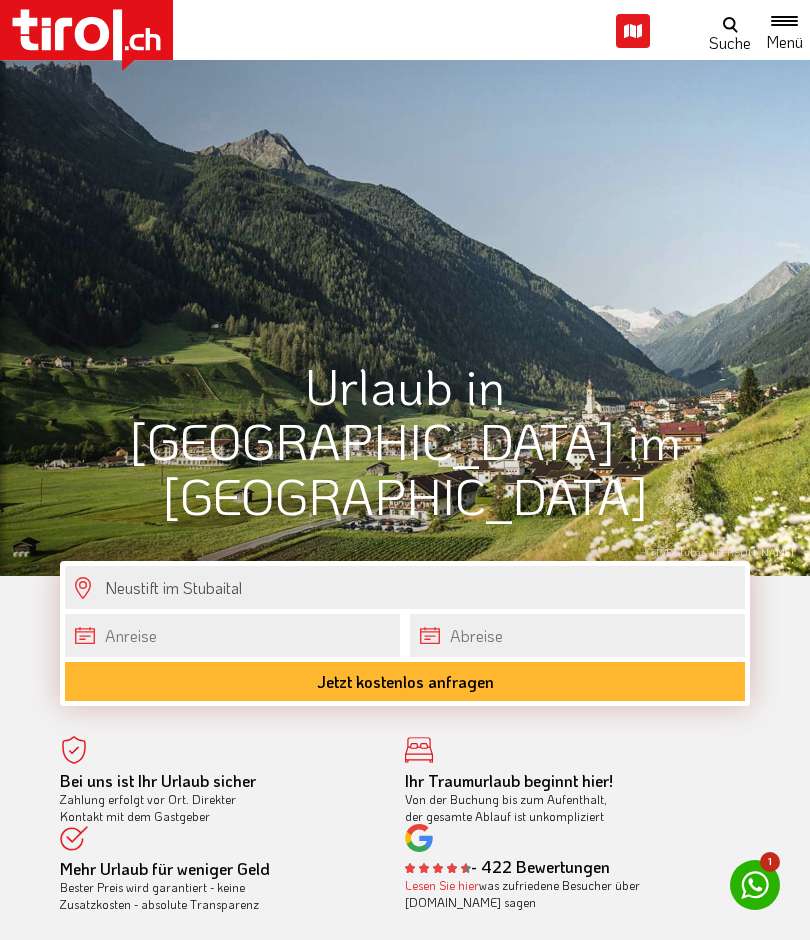 click on "© TVB Stubai - [PERSON_NAME]" at bounding box center (405, 313) 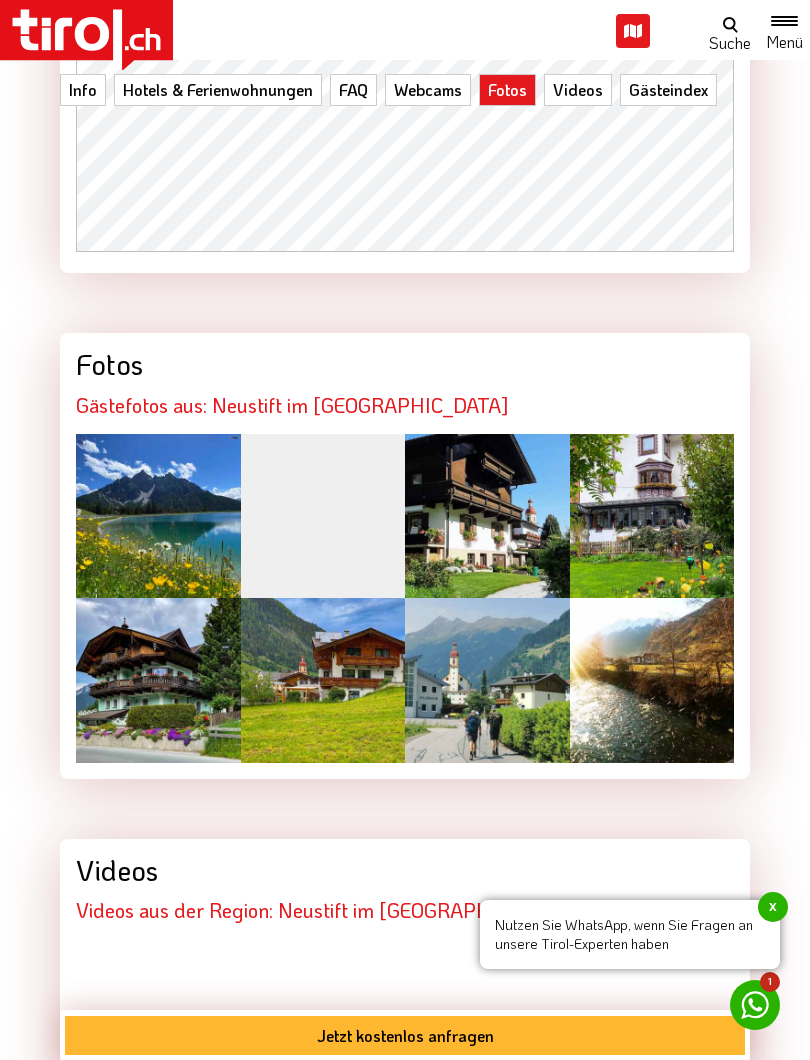 scroll, scrollTop: 3594, scrollLeft: 0, axis: vertical 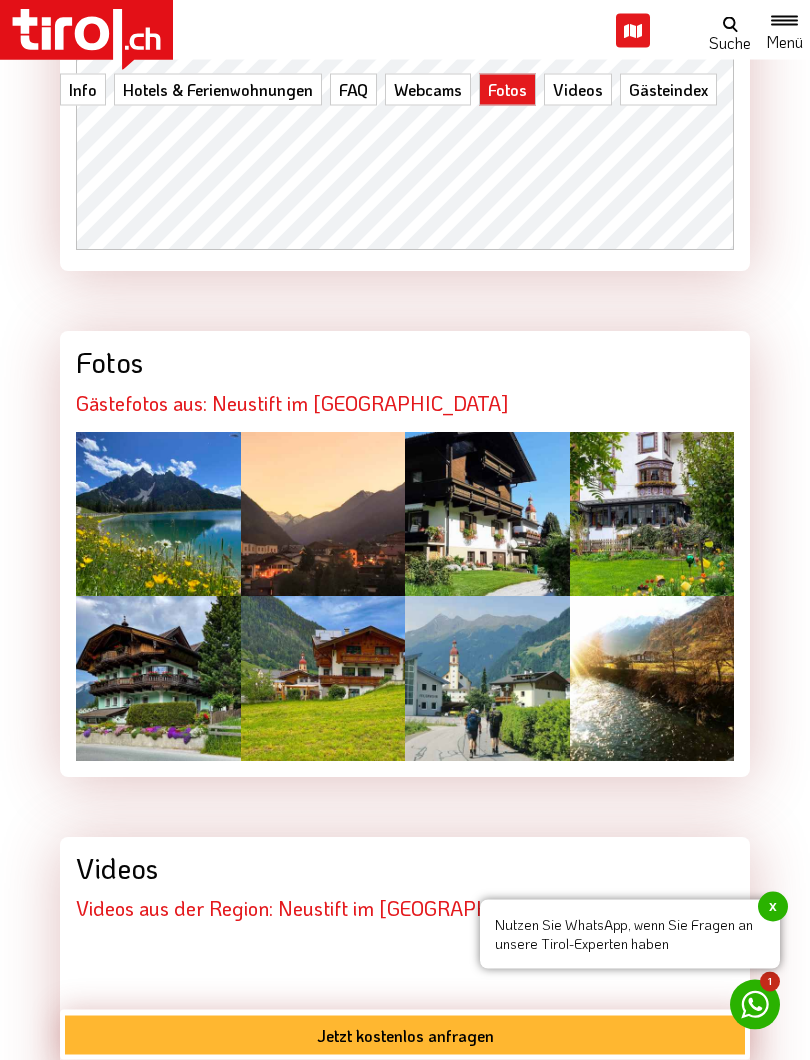 click at bounding box center (652, 679) 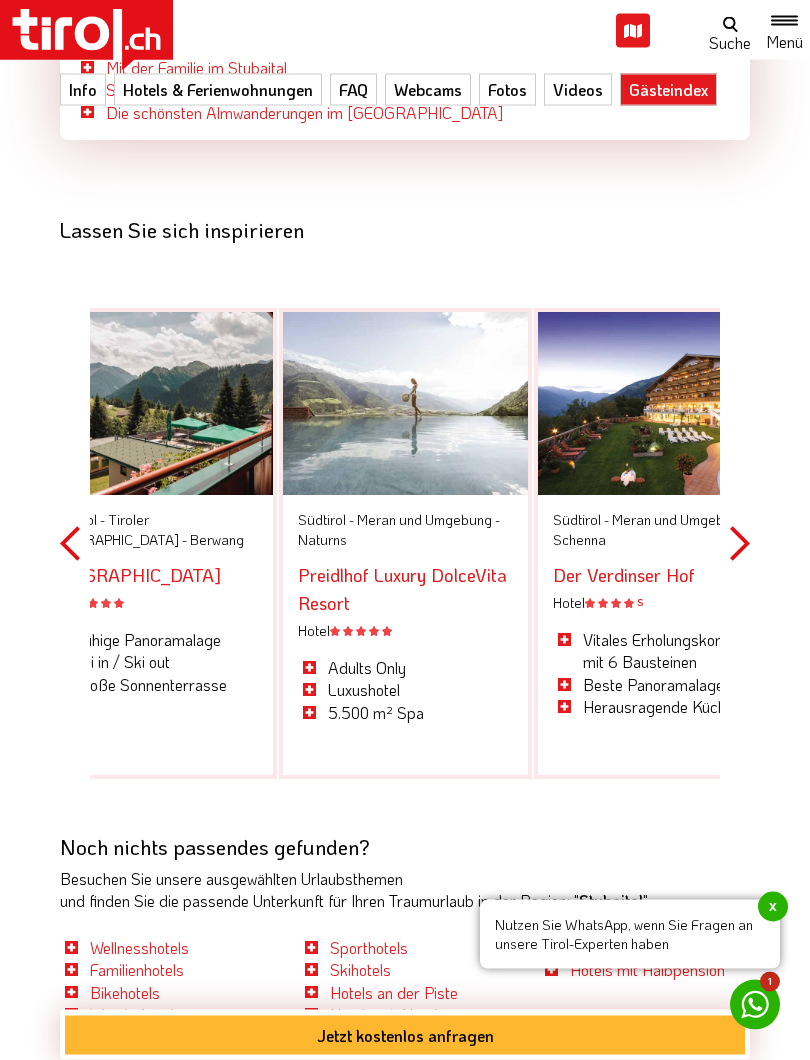 scroll, scrollTop: 5941, scrollLeft: 0, axis: vertical 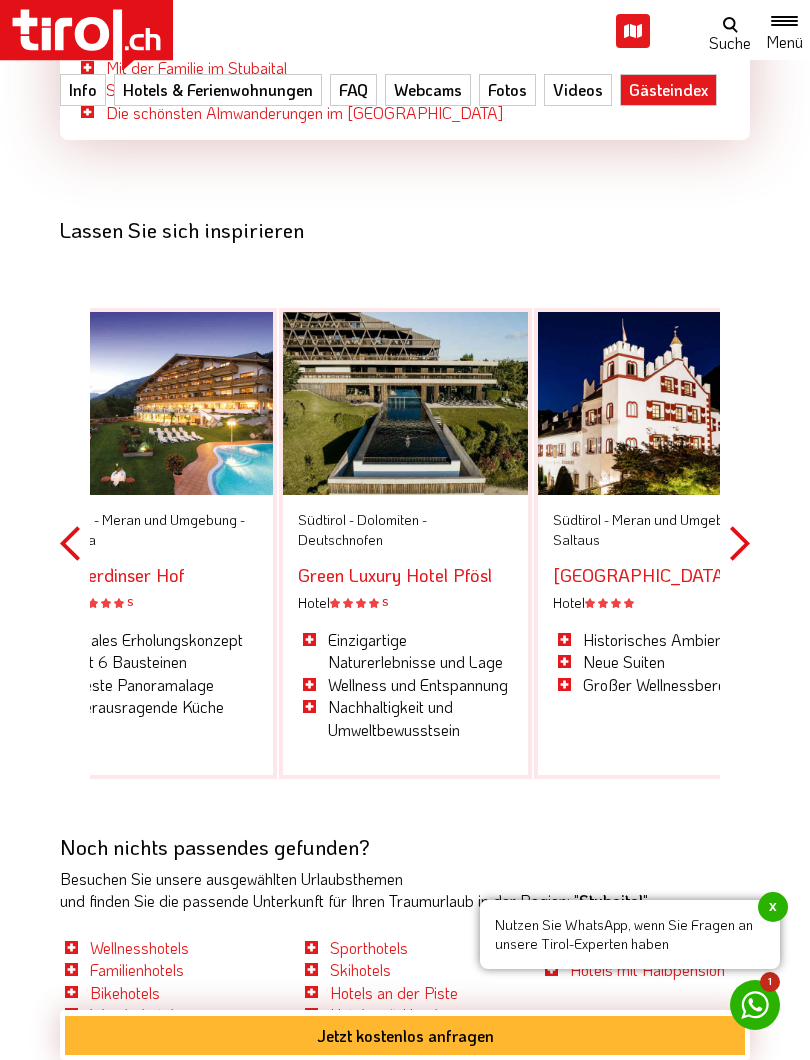 click on "Next" at bounding box center [740, 543] 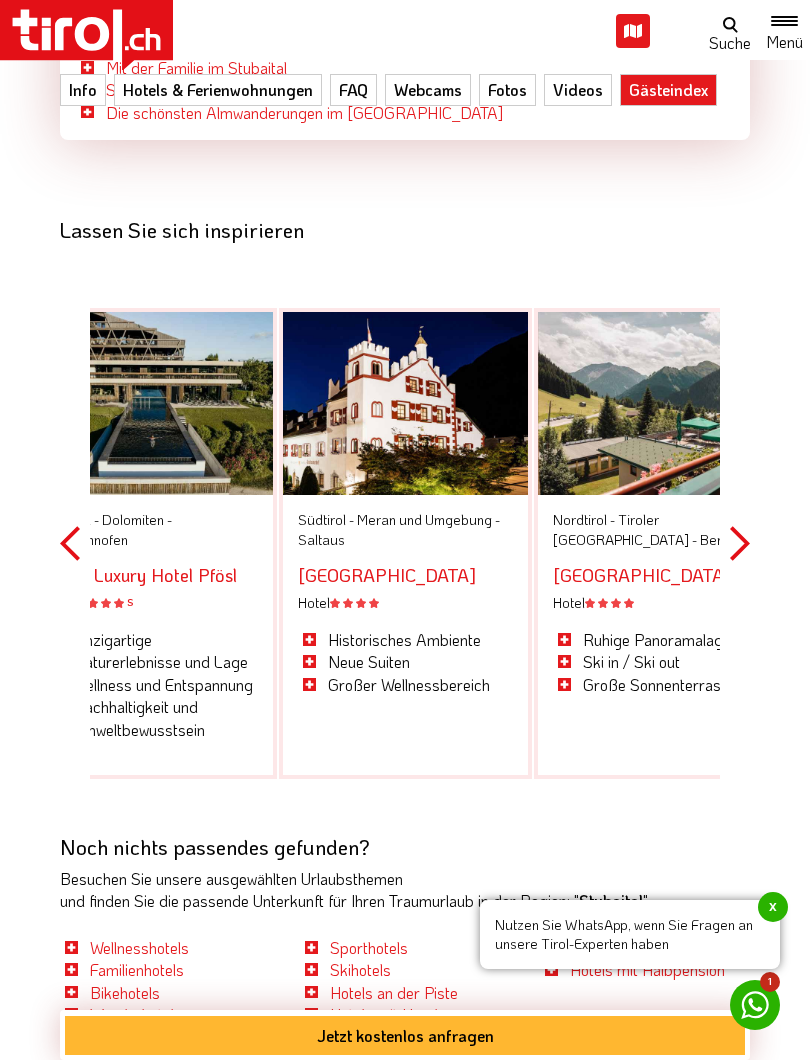 click on "Next" at bounding box center [740, 543] 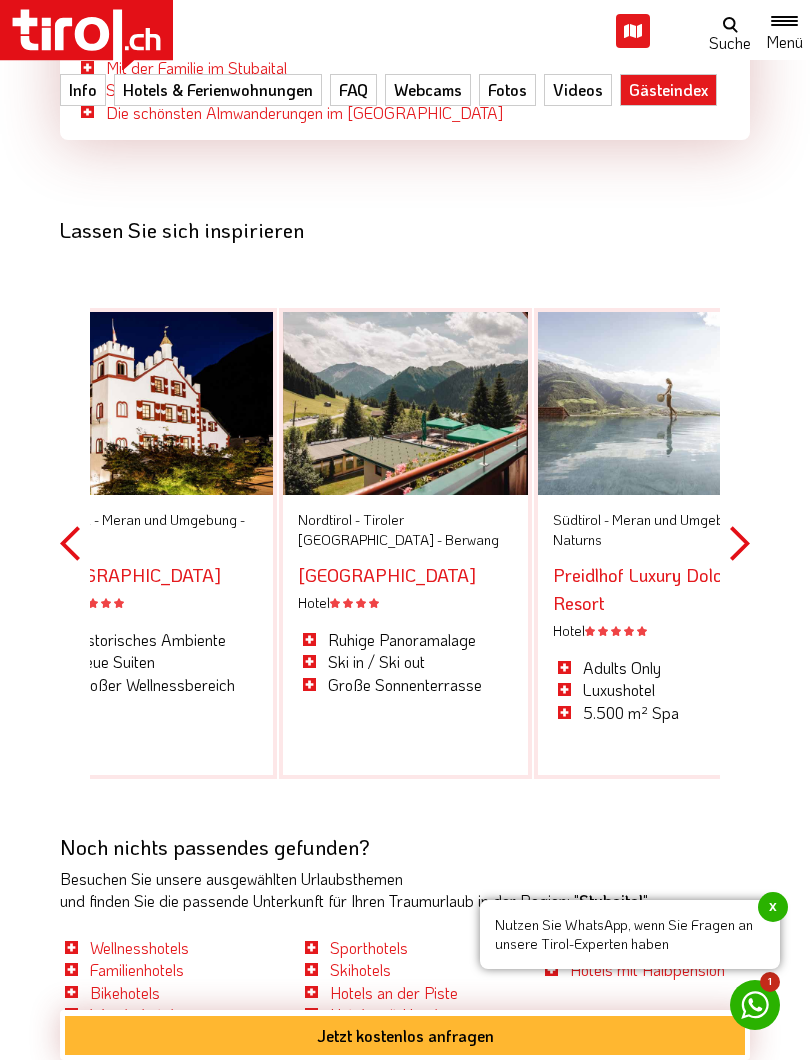 click on "Next" at bounding box center [740, 543] 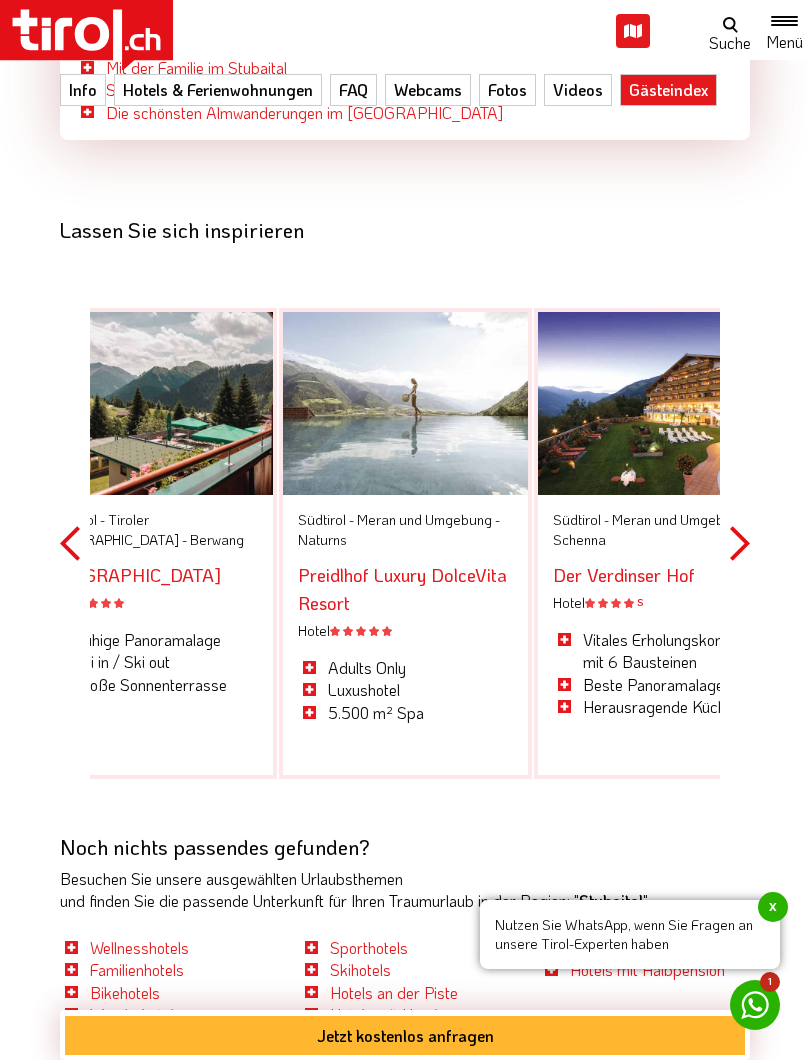 click on ".st0{fill:#FFFFFF}.st1{fill:#E31017}       Die Region [GEOGRAPHIC_DATA]  [GEOGRAPHIC_DATA] - [GEOGRAPHIC_DATA] - [GEOGRAPHIC_DATA]      [GEOGRAPHIC_DATA]/[GEOGRAPHIC_DATA]/[GEOGRAPHIC_DATA]      [GEOGRAPHIC_DATA]      [GEOGRAPHIC_DATA]      [GEOGRAPHIC_DATA]      [GEOGRAPHIC_DATA] [GEOGRAPHIC_DATA]      Ferienregion [GEOGRAPHIC_DATA]-[GEOGRAPHIC_DATA]      [GEOGRAPHIC_DATA] und [GEOGRAPHIC_DATA] Feriendörfer      [GEOGRAPHIC_DATA]      [GEOGRAPHIC_DATA]      [GEOGRAPHIC_DATA]      [GEOGRAPHIC_DATA]      [GEOGRAPHIC_DATA]      Seefeld      [GEOGRAPHIC_DATA]      Paznaun Ischgl      Pitztal      Serfaus Fiss Ladis      Silberregion Karwendel      Stubaital      [GEOGRAPHIC_DATA] [GEOGRAPHIC_DATA] [GEOGRAPHIC_DATA] / Reschenpass      [GEOGRAPHIC_DATA] [GEOGRAPHIC_DATA]      [GEOGRAPHIC_DATA]      Wipptal      Zillertal      Osttirol    Osttirol      Defereggental      Hochpustertal      Lienzer Dolomiten      Nationalparkregion      [GEOGRAPHIC_DATA]      [GEOGRAPHIC_DATA]      [PERSON_NAME][GEOGRAPHIC_DATA] und Umgebung      [GEOGRAPHIC_DATA]      Eisacktal" at bounding box center (405, -5411) 